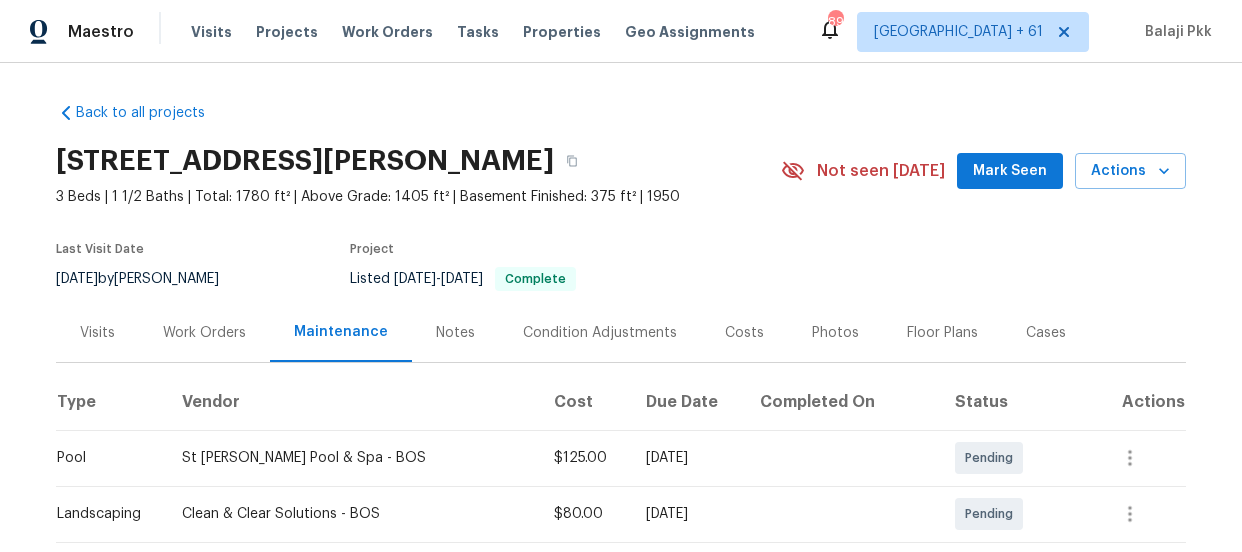 scroll, scrollTop: 0, scrollLeft: 0, axis: both 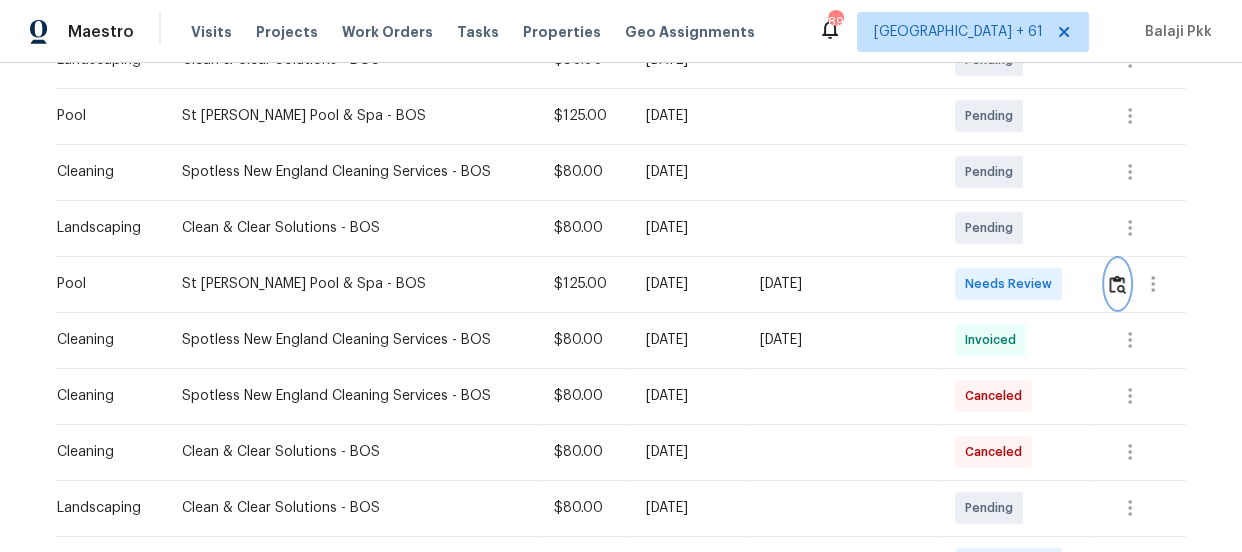 click at bounding box center (1117, 284) 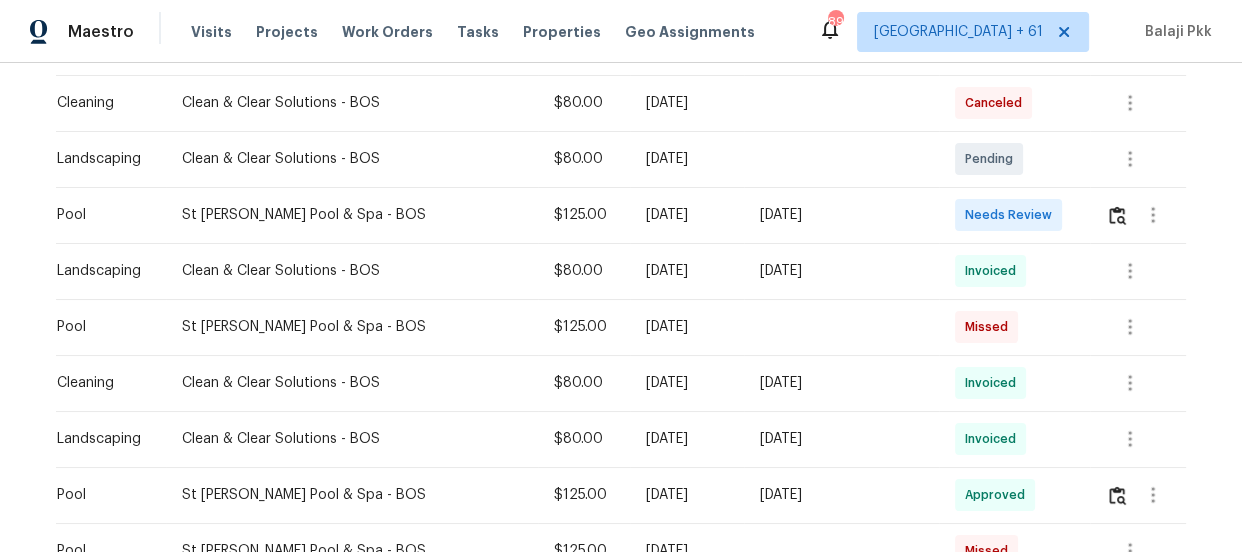 scroll, scrollTop: 818, scrollLeft: 0, axis: vertical 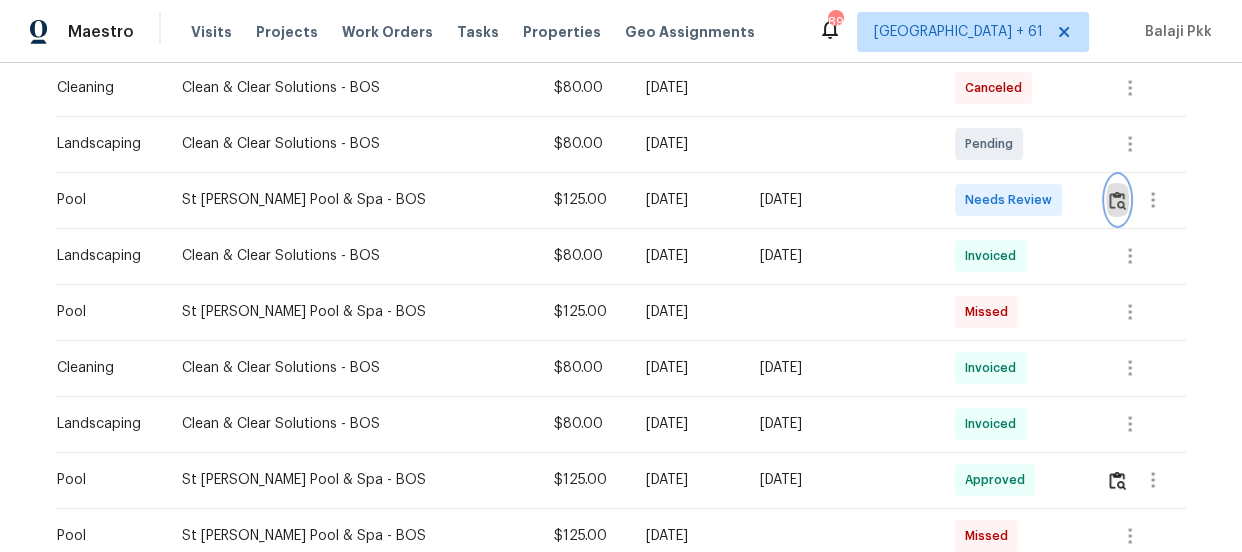 click at bounding box center [1117, 200] 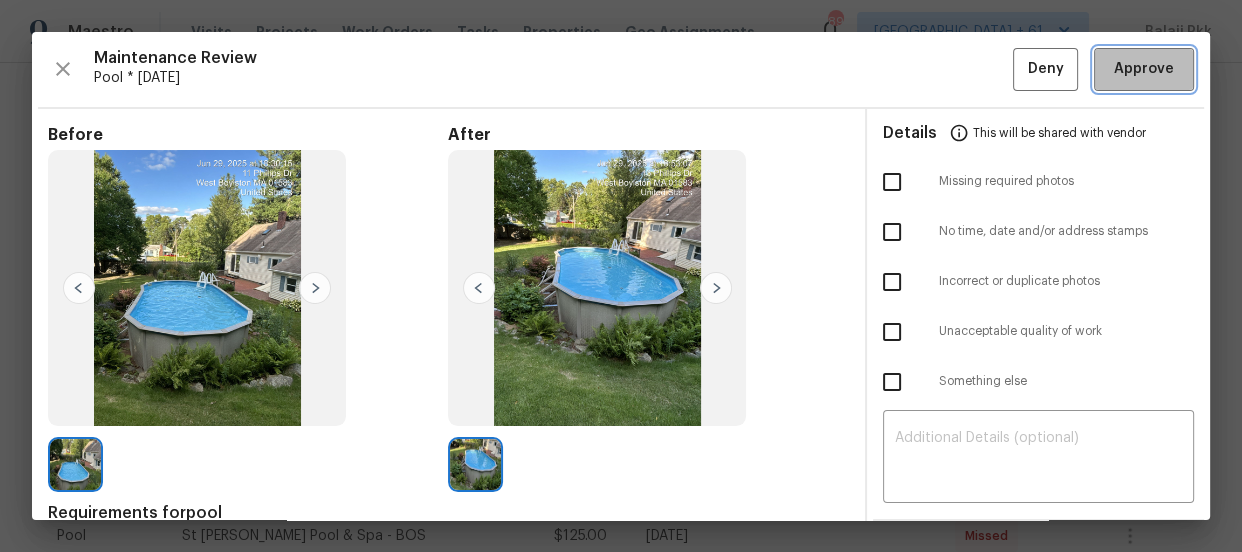 click on "Approve" at bounding box center (1144, 69) 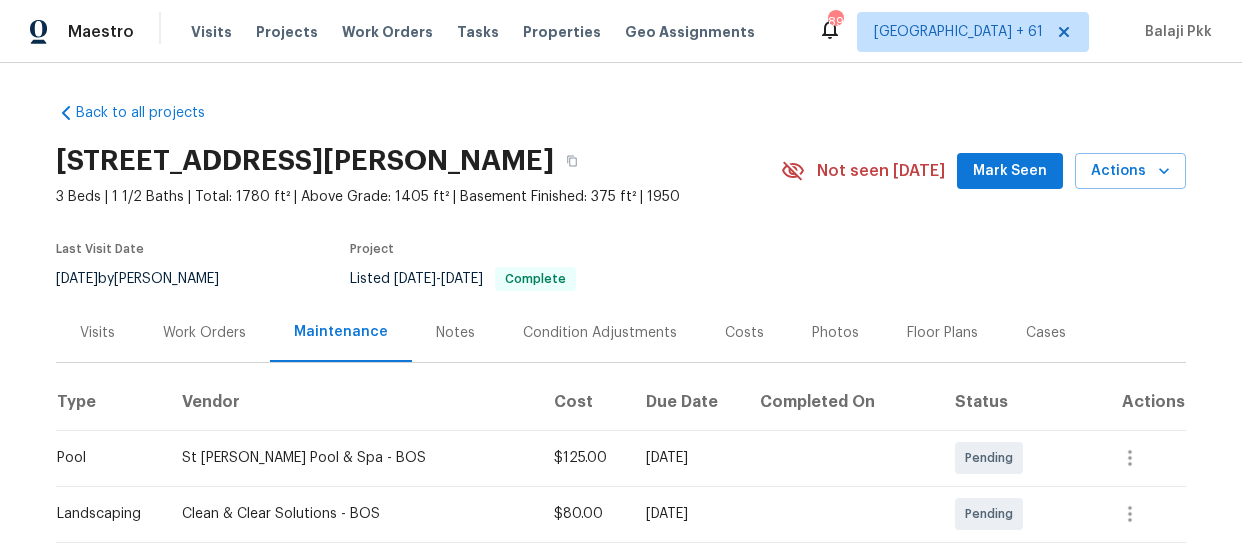 scroll, scrollTop: 0, scrollLeft: 0, axis: both 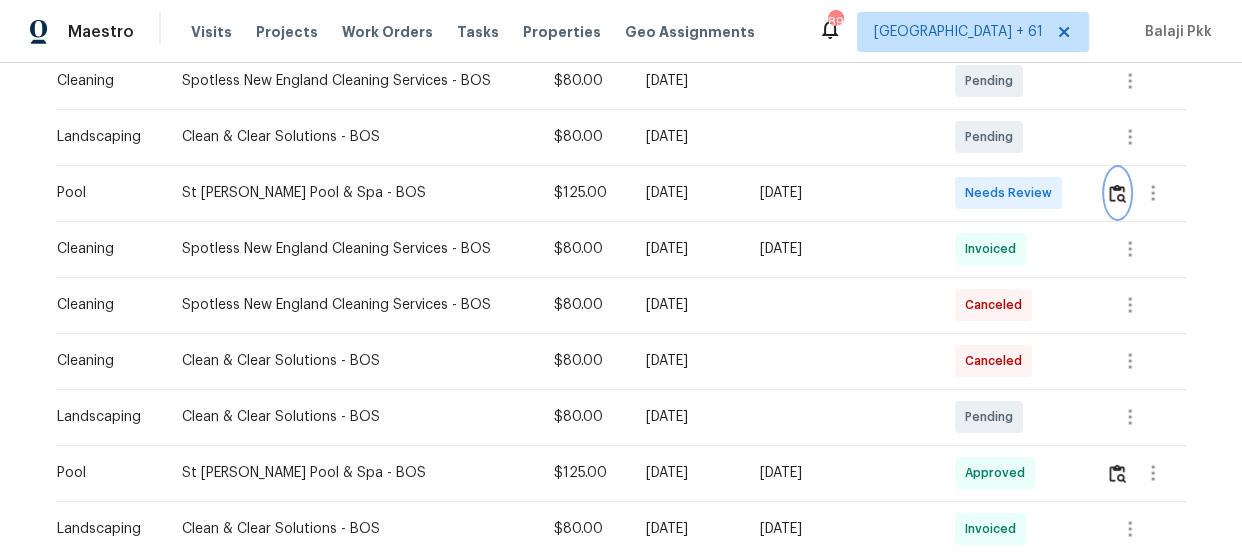 click at bounding box center (1117, 193) 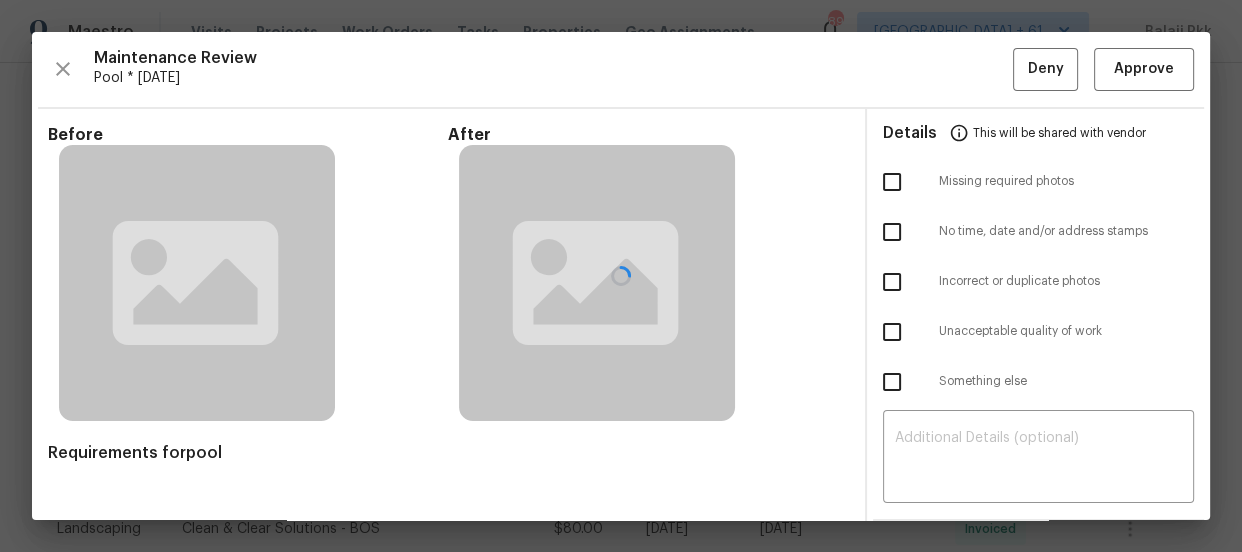 scroll, scrollTop: 0, scrollLeft: 0, axis: both 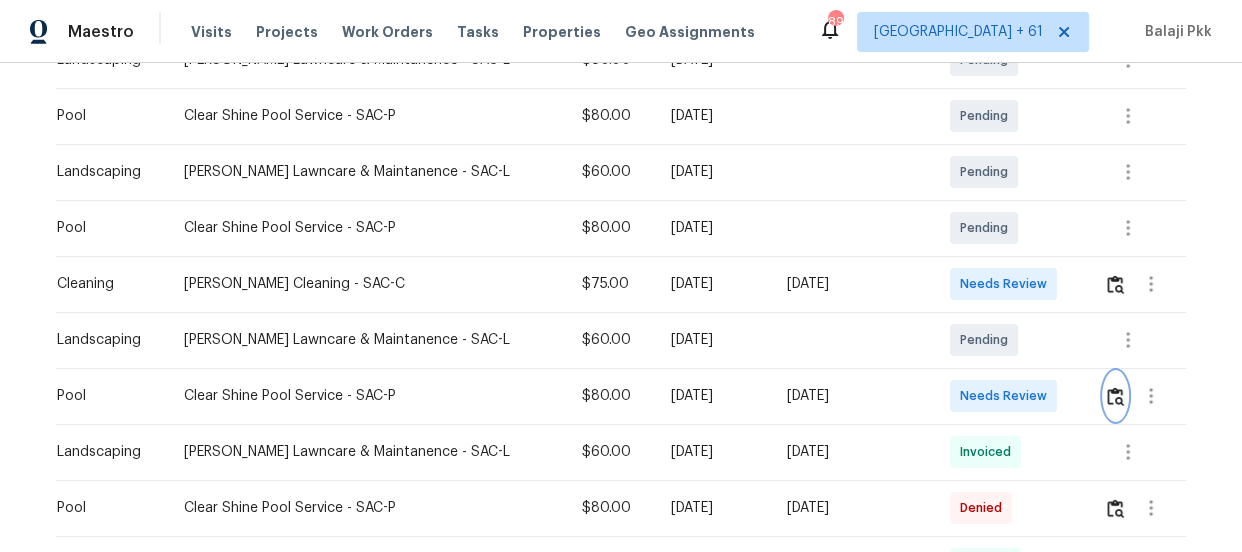 click at bounding box center [1115, 396] 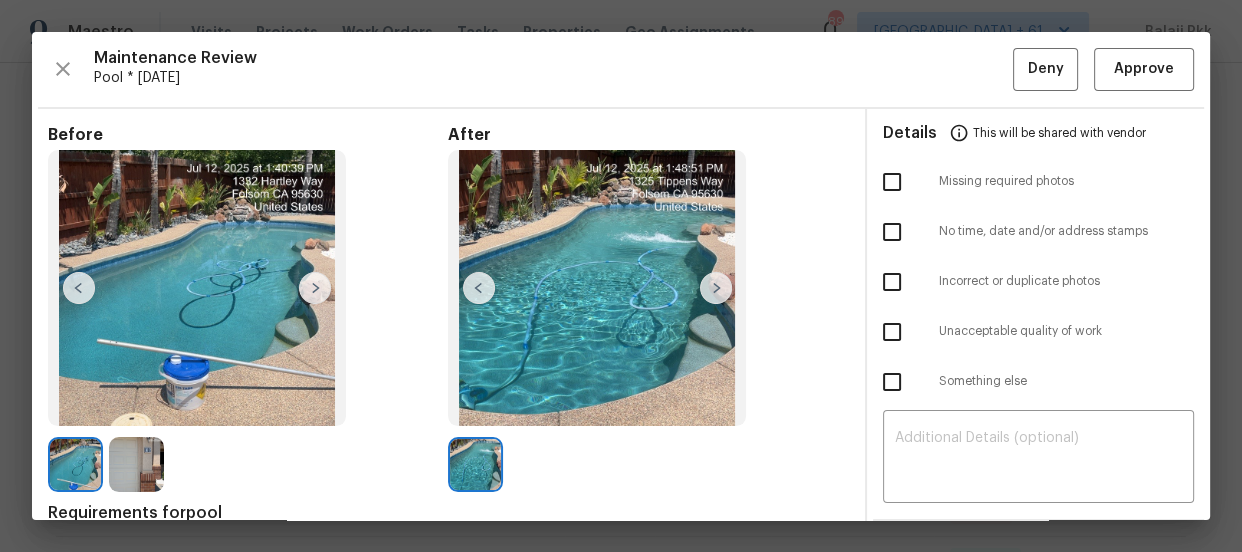 click at bounding box center [315, 288] 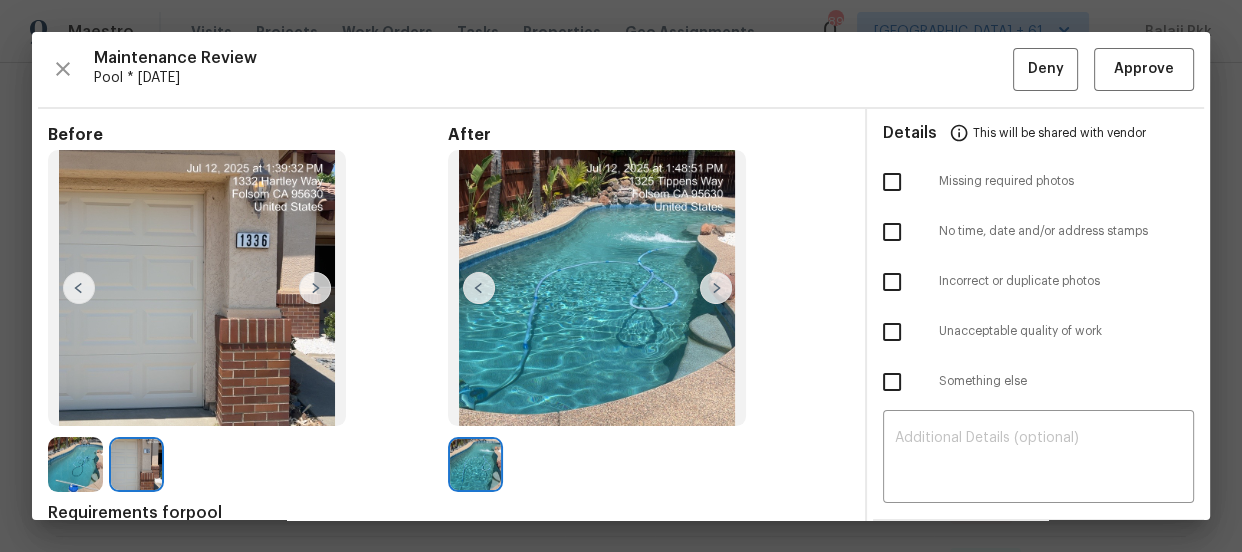 click at bounding box center (79, 288) 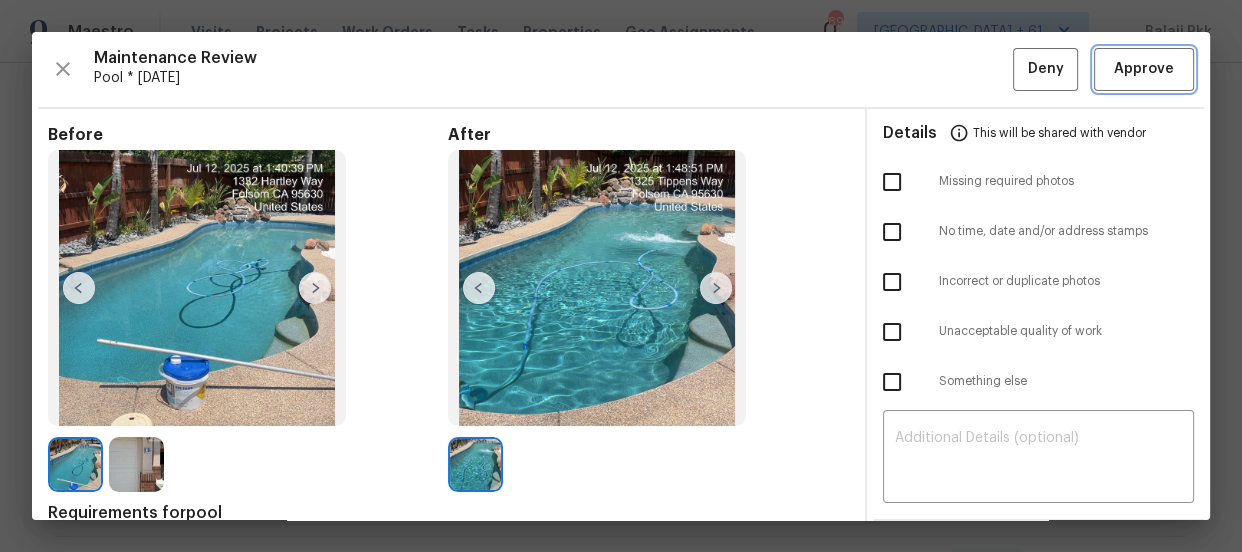 click on "Approve" at bounding box center [1144, 69] 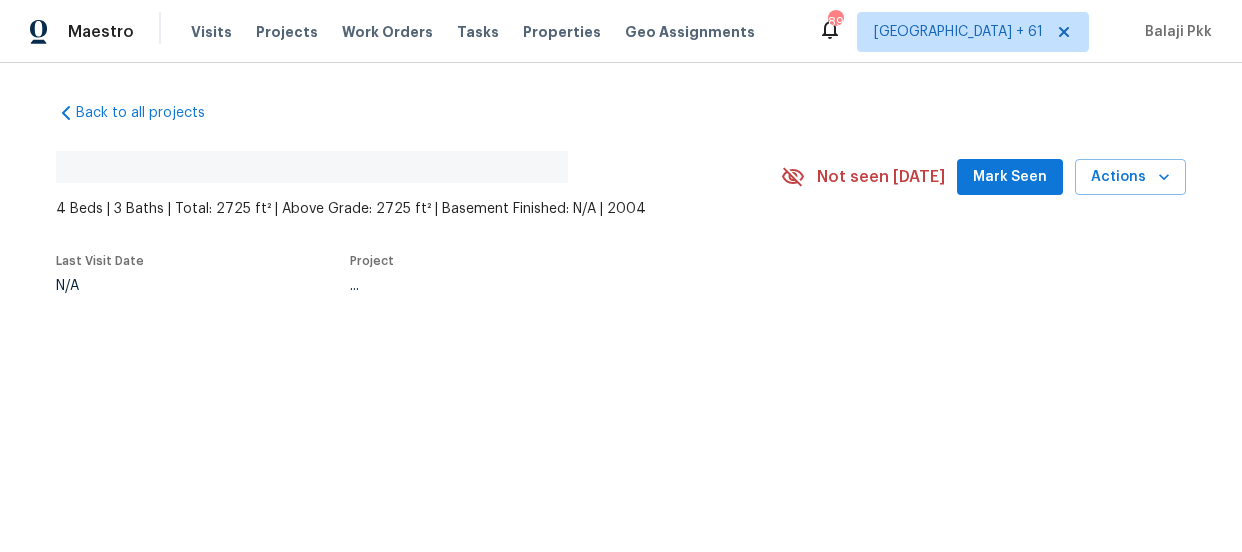 scroll, scrollTop: 0, scrollLeft: 0, axis: both 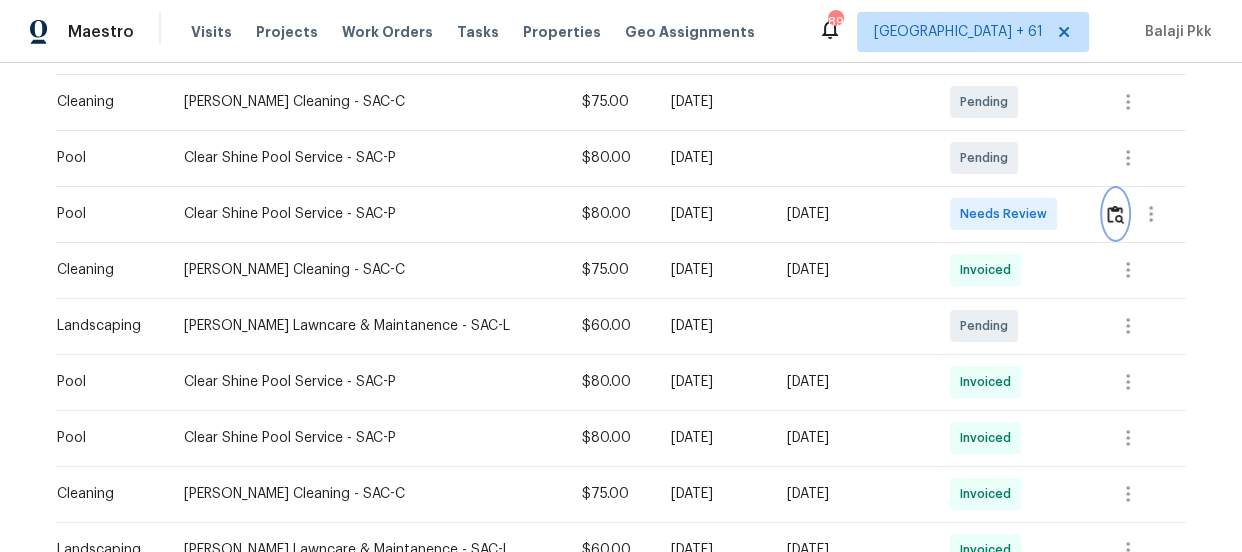 click at bounding box center (1115, 214) 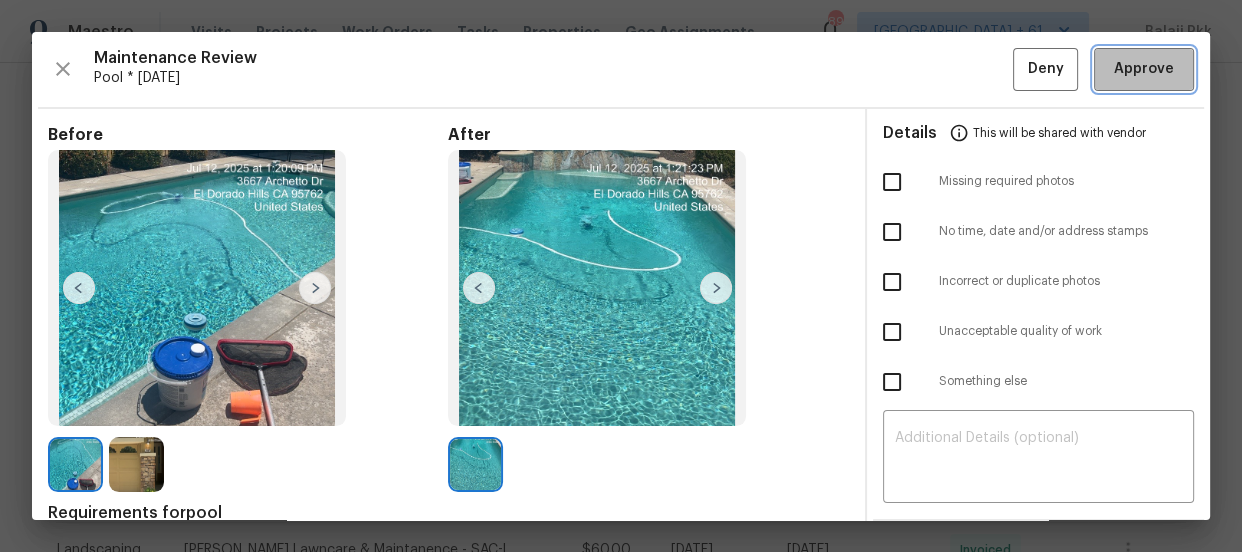 click on "Approve" at bounding box center (1144, 69) 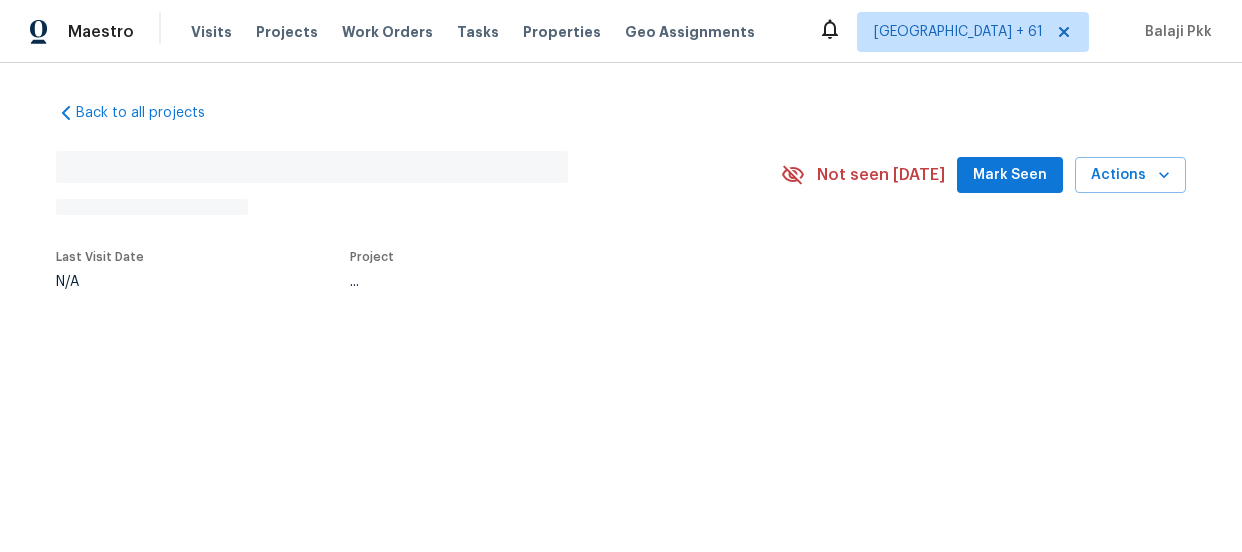 scroll, scrollTop: 0, scrollLeft: 0, axis: both 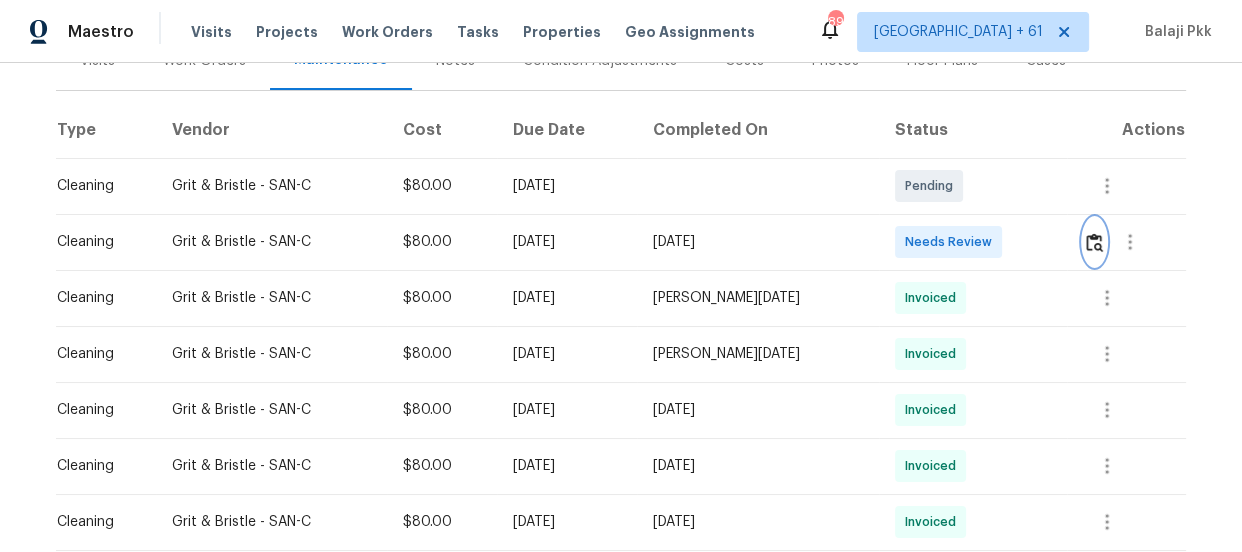 click at bounding box center (1094, 242) 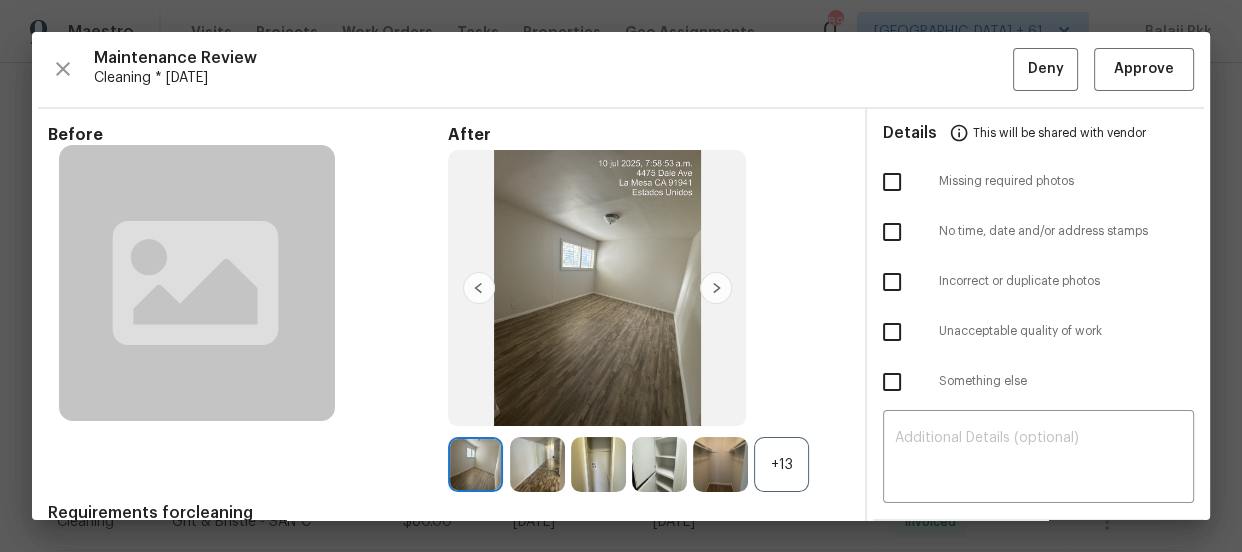 click on "+13" at bounding box center (781, 464) 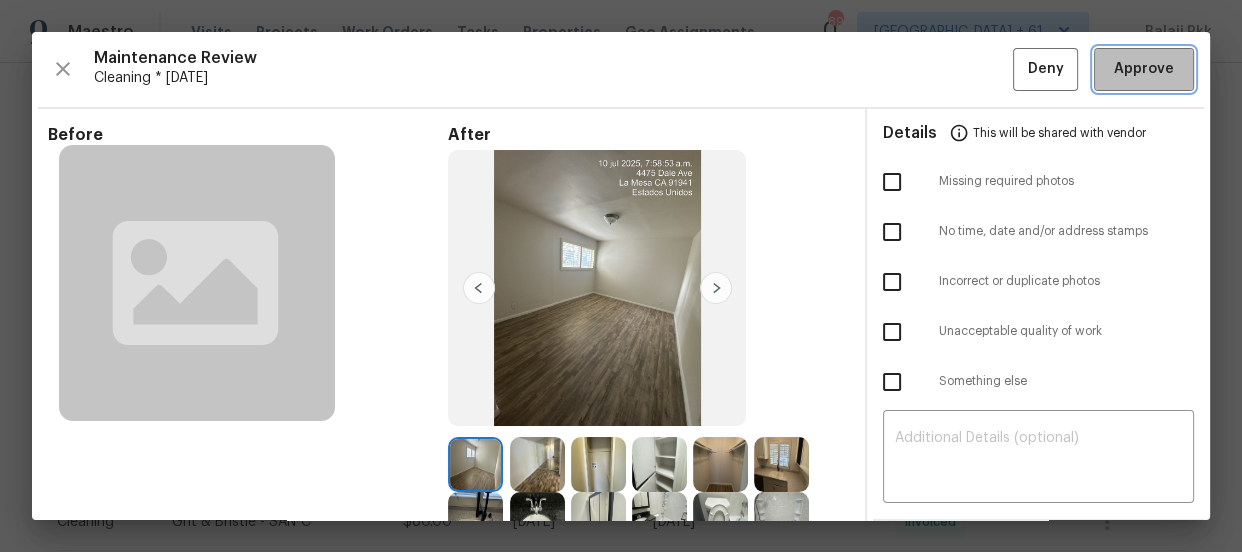 click on "Approve" at bounding box center (1144, 69) 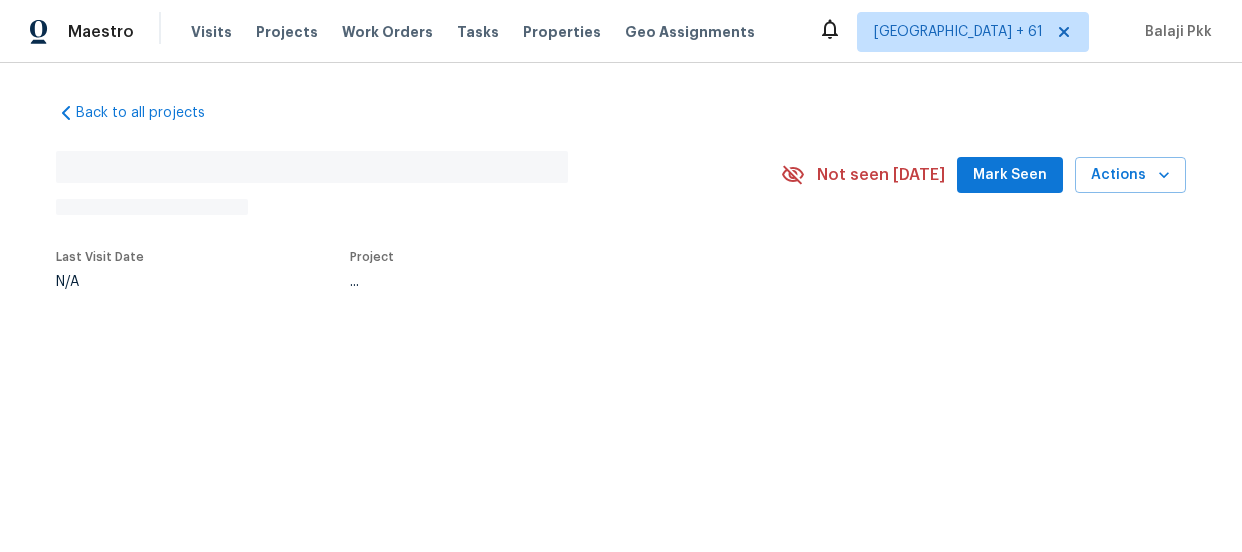 scroll, scrollTop: 0, scrollLeft: 0, axis: both 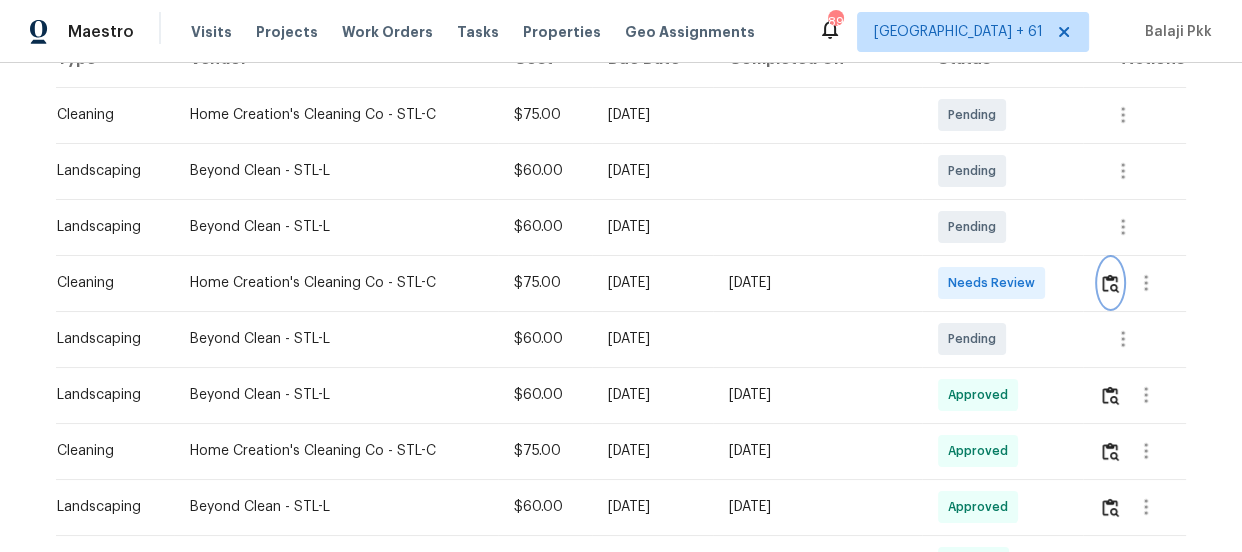 click at bounding box center (1110, 283) 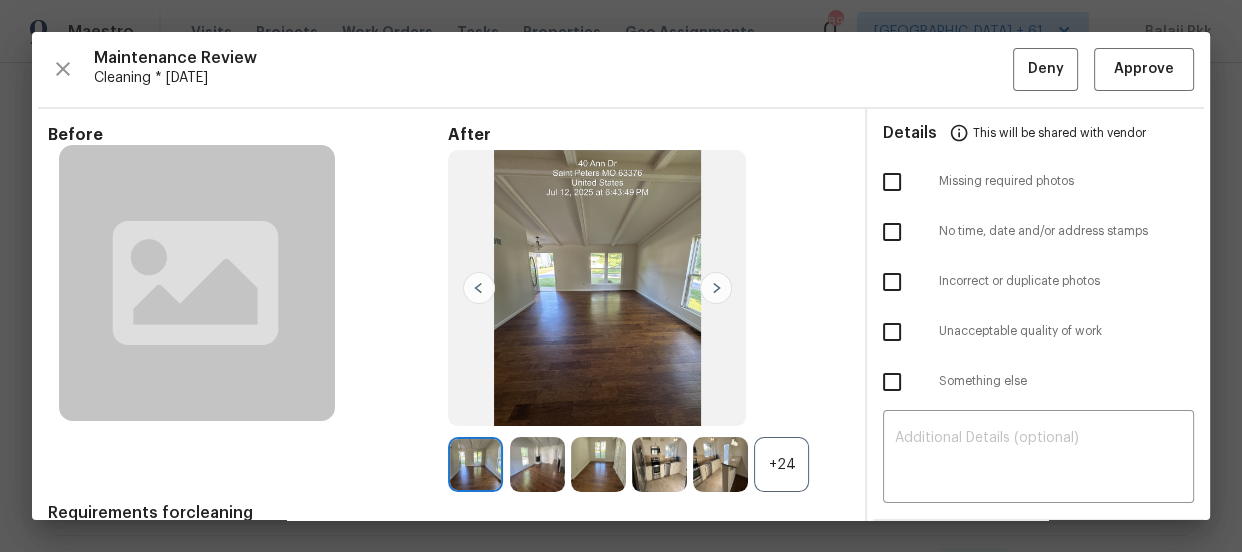 click on "+24" at bounding box center (781, 464) 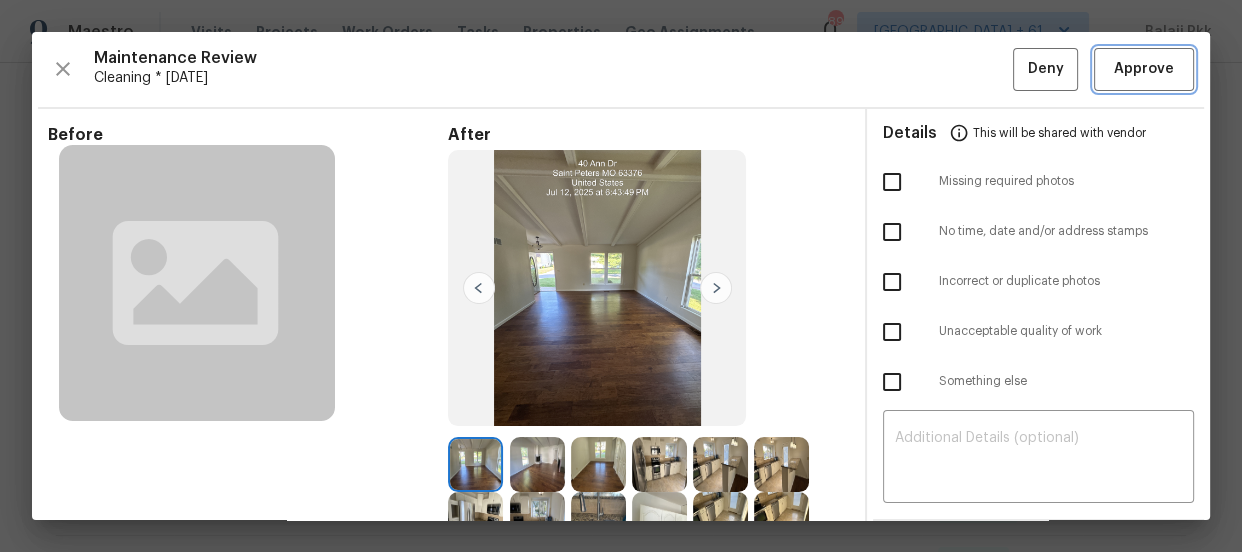 click on "Approve" at bounding box center (1144, 69) 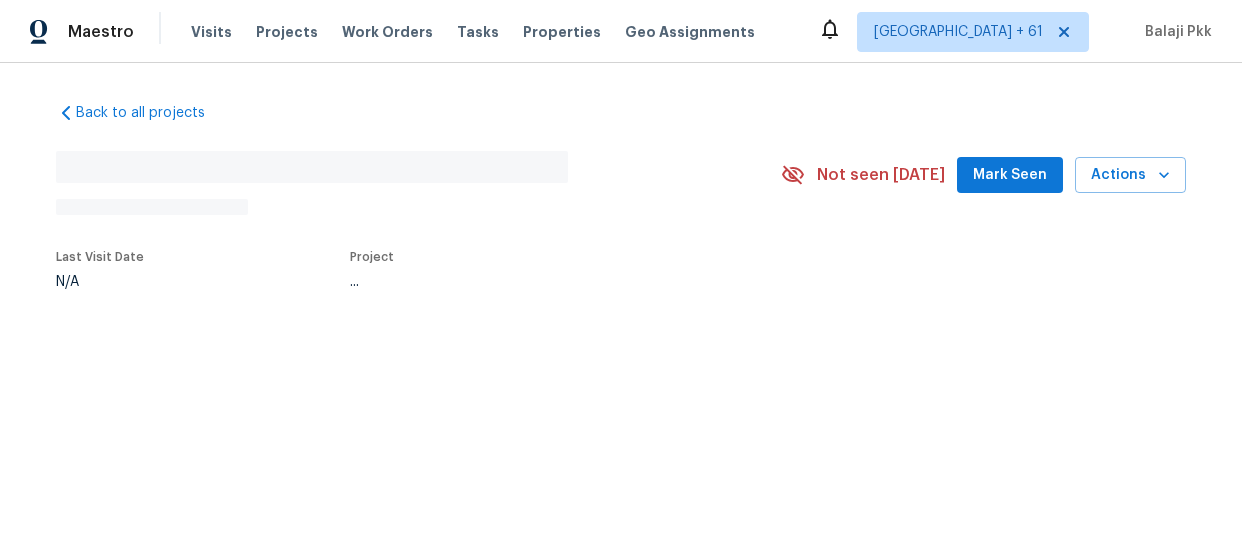 scroll, scrollTop: 0, scrollLeft: 0, axis: both 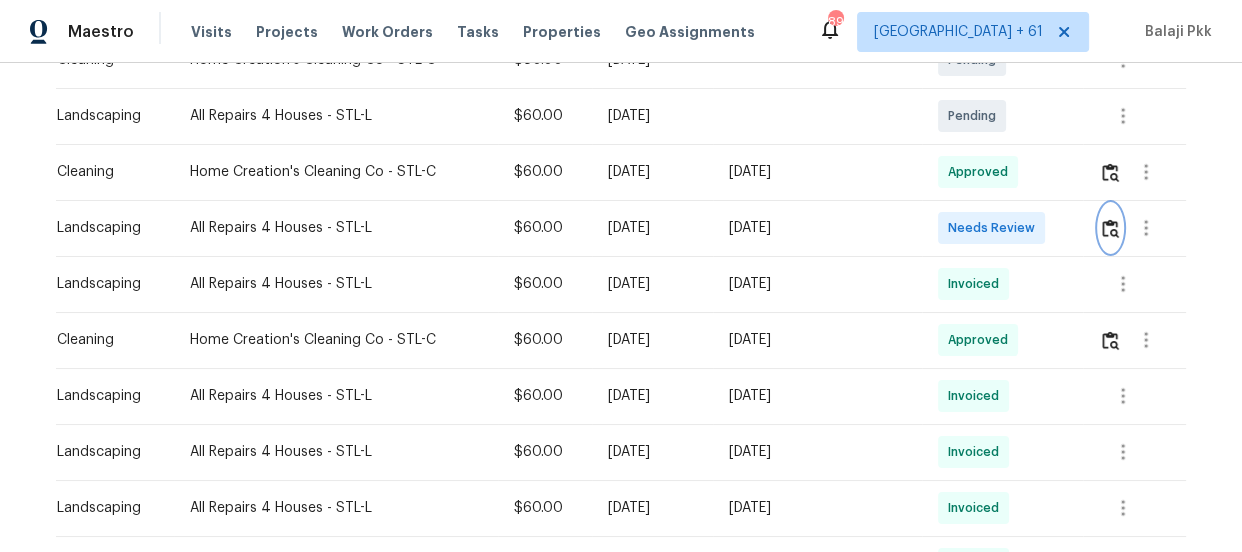 click at bounding box center [1110, 228] 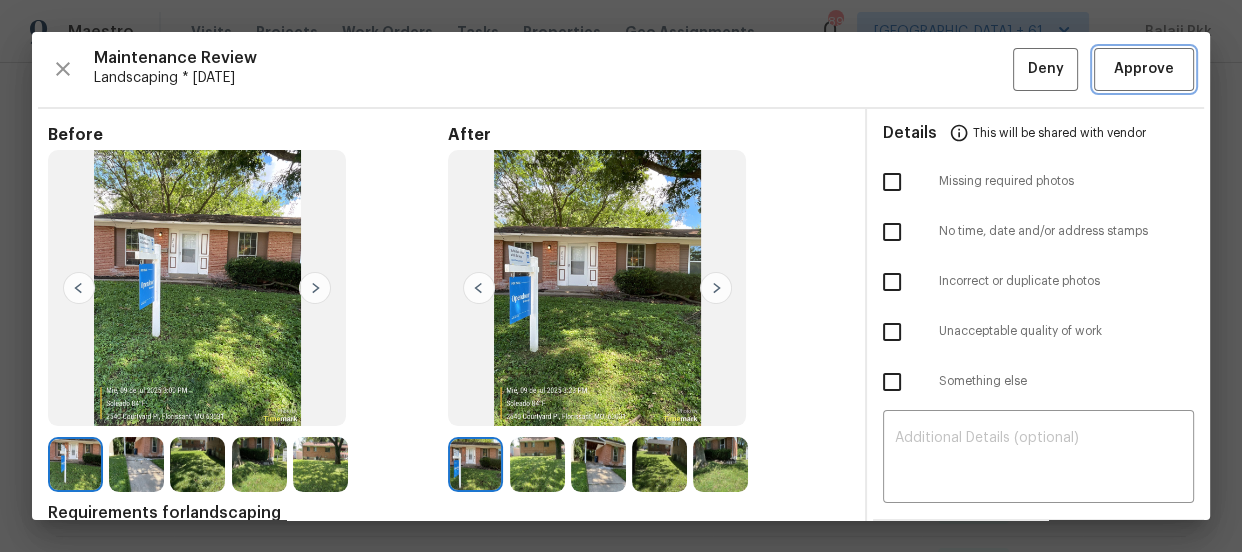 click on "Approve" at bounding box center (1144, 69) 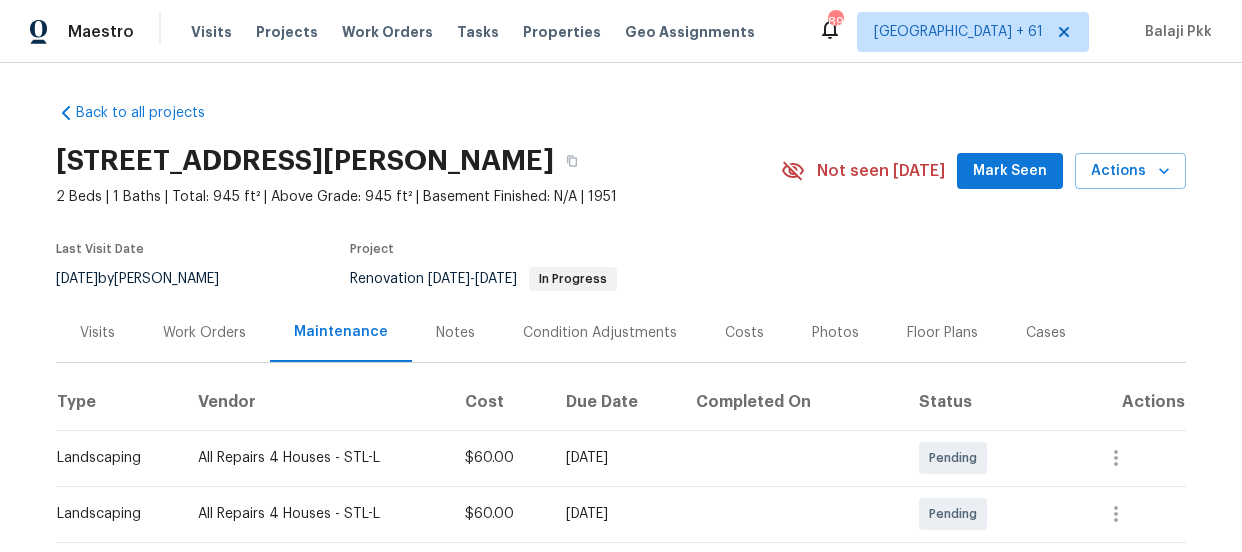 scroll, scrollTop: 0, scrollLeft: 0, axis: both 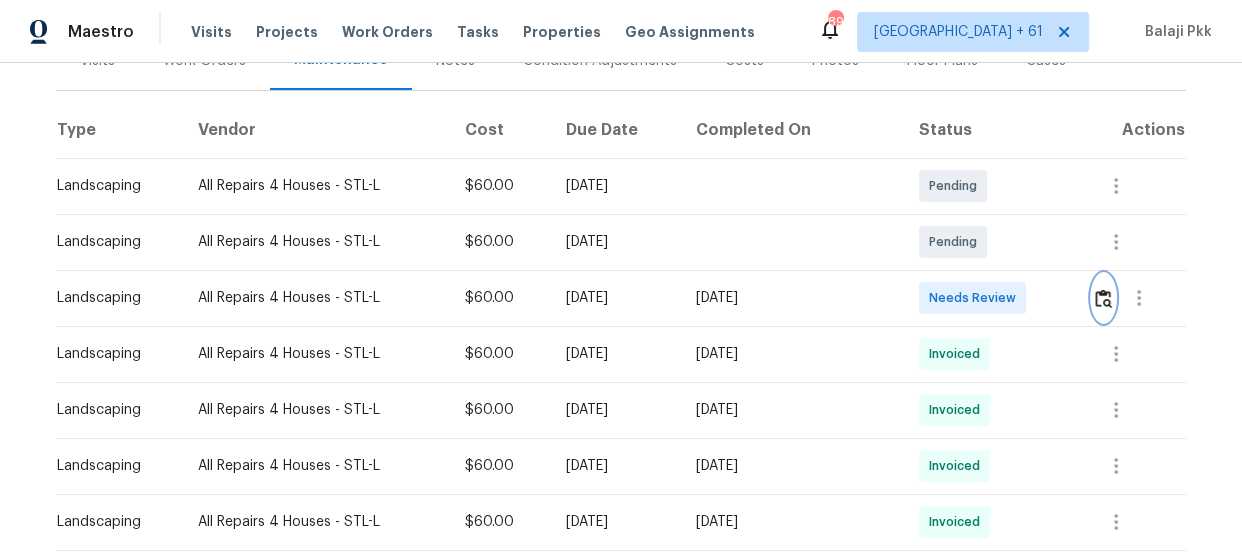 click at bounding box center (1103, 298) 